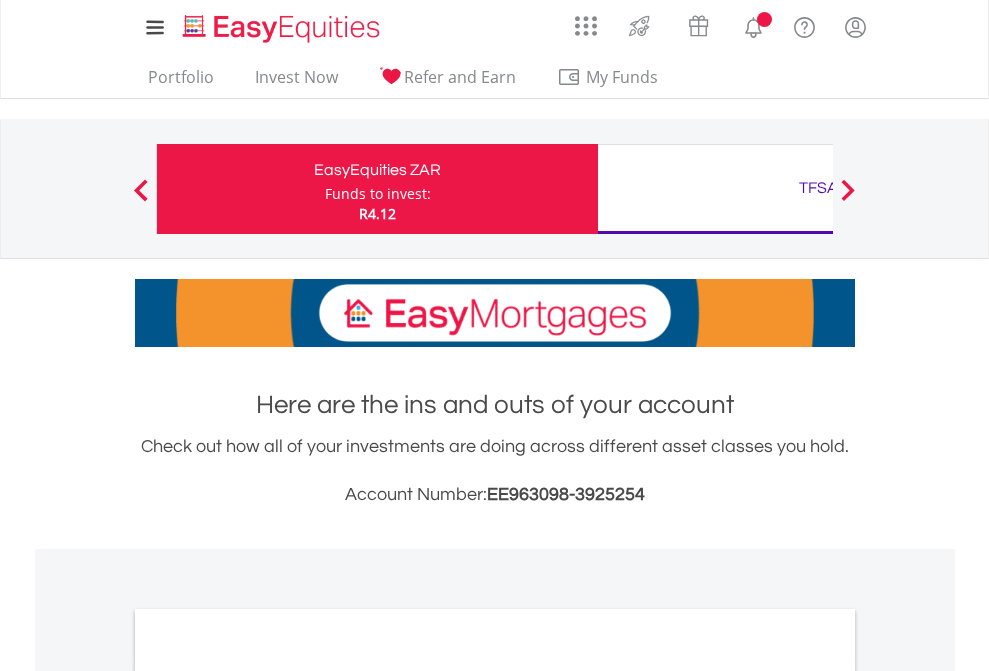 scroll, scrollTop: 0, scrollLeft: 0, axis: both 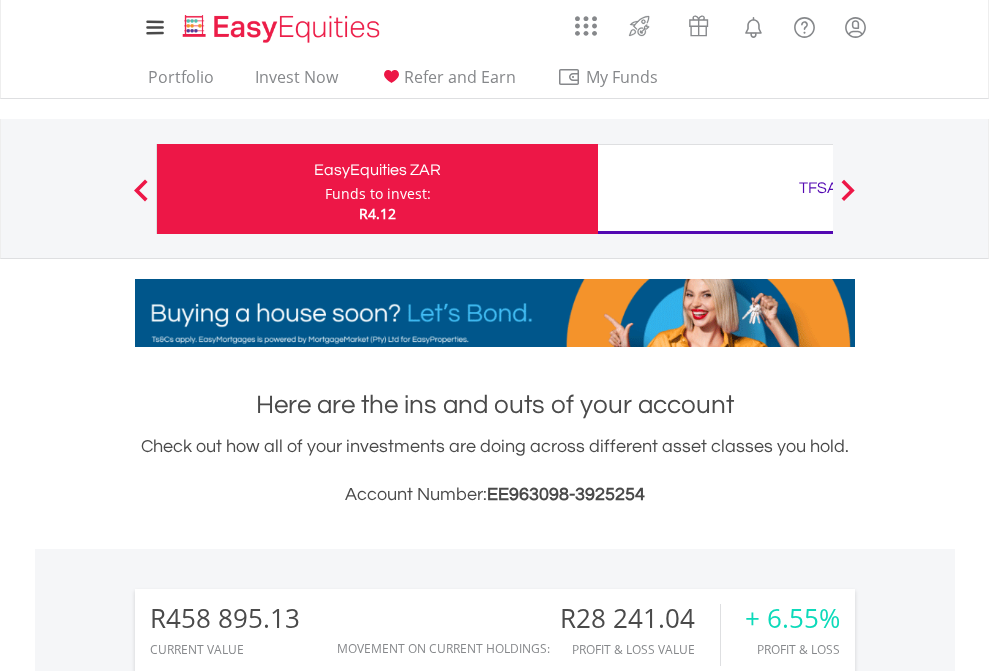 click on "Funds to invest:" at bounding box center [378, 194] 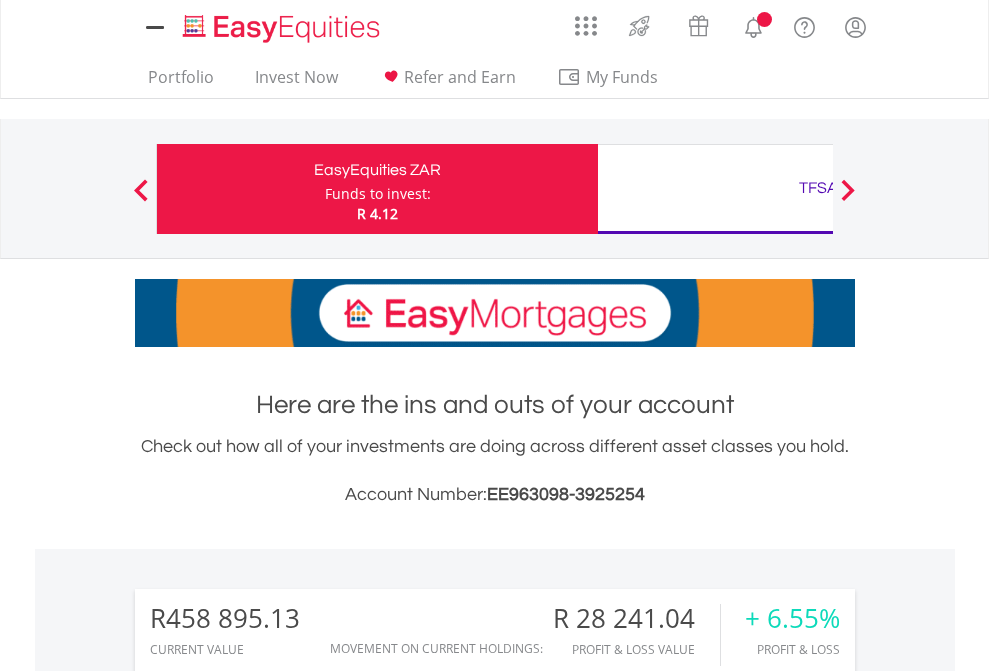 scroll, scrollTop: 0, scrollLeft: 0, axis: both 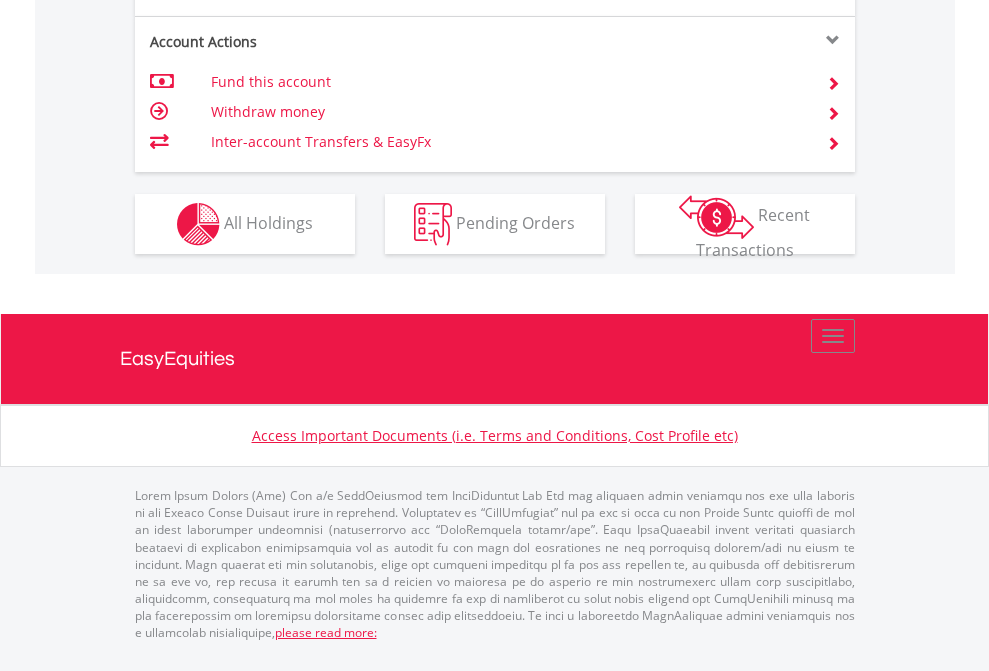 click on "Investment types" at bounding box center (706, -337) 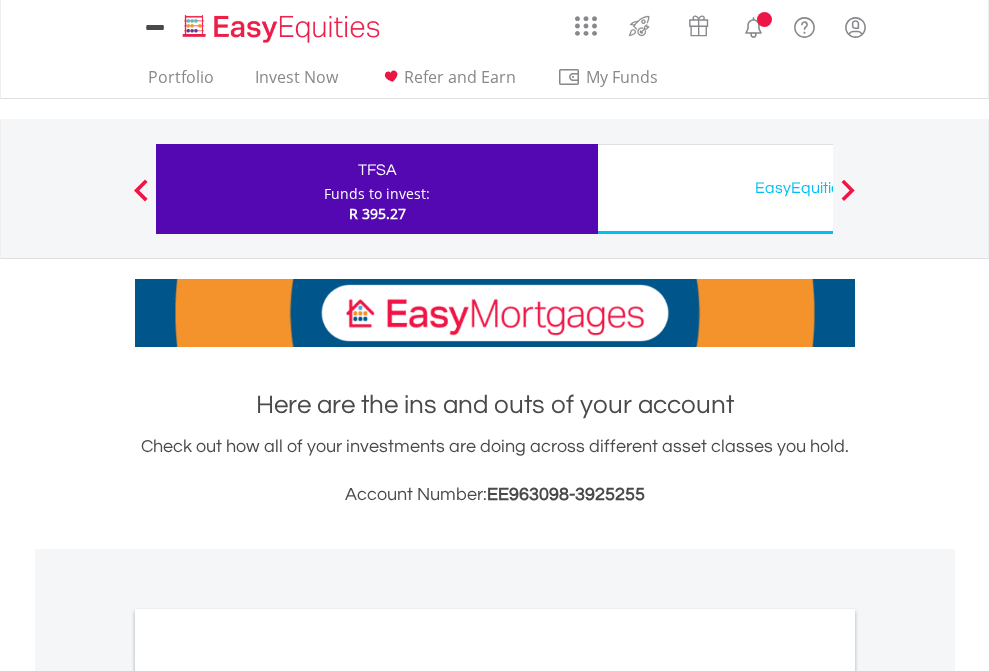 scroll, scrollTop: 0, scrollLeft: 0, axis: both 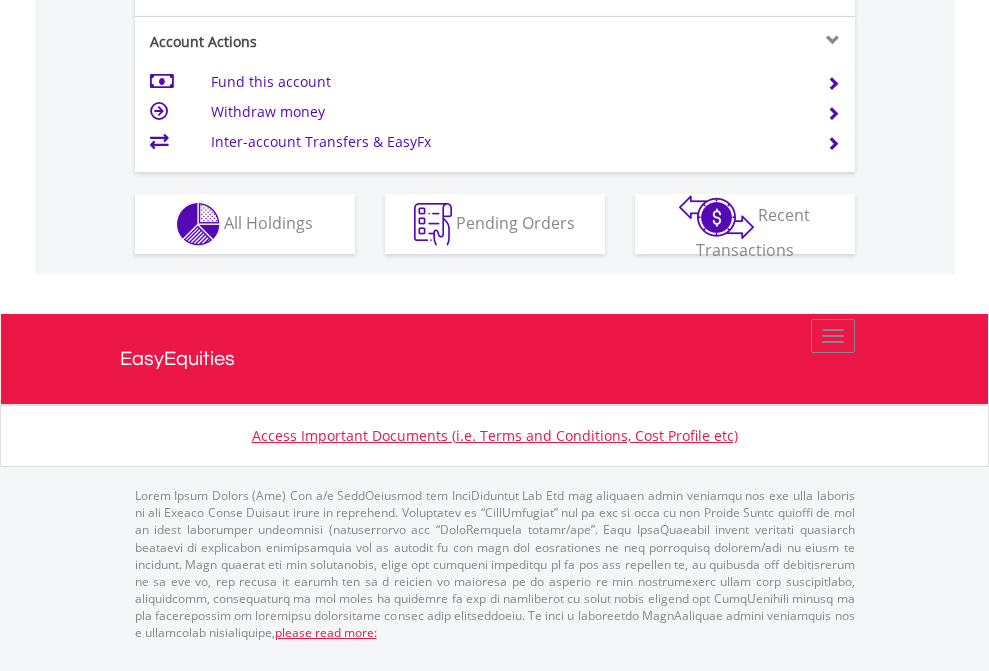 click on "Investment types" at bounding box center (706, -337) 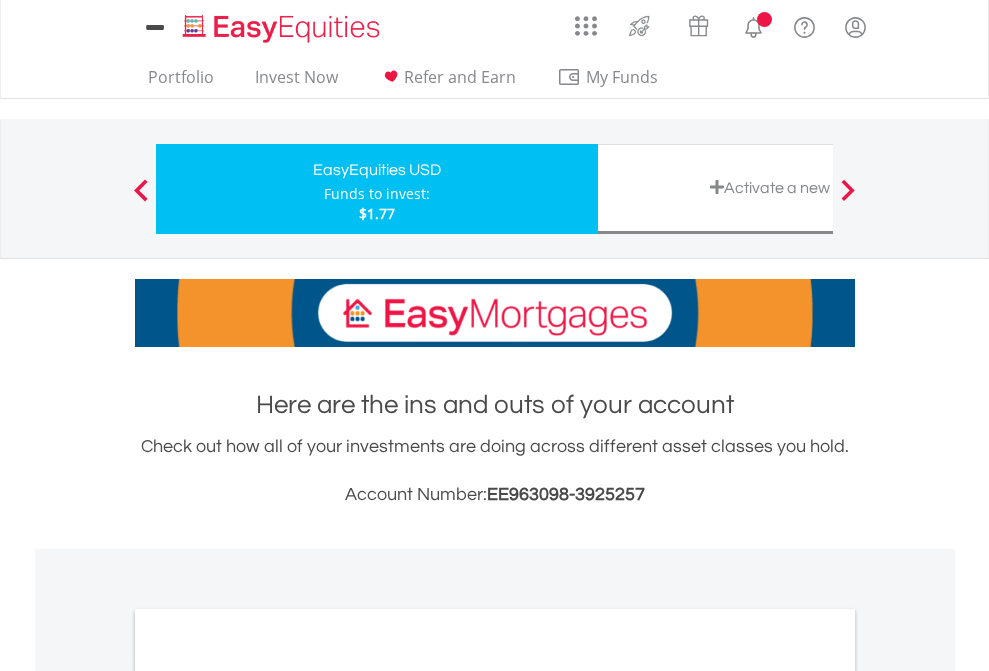 scroll, scrollTop: 0, scrollLeft: 0, axis: both 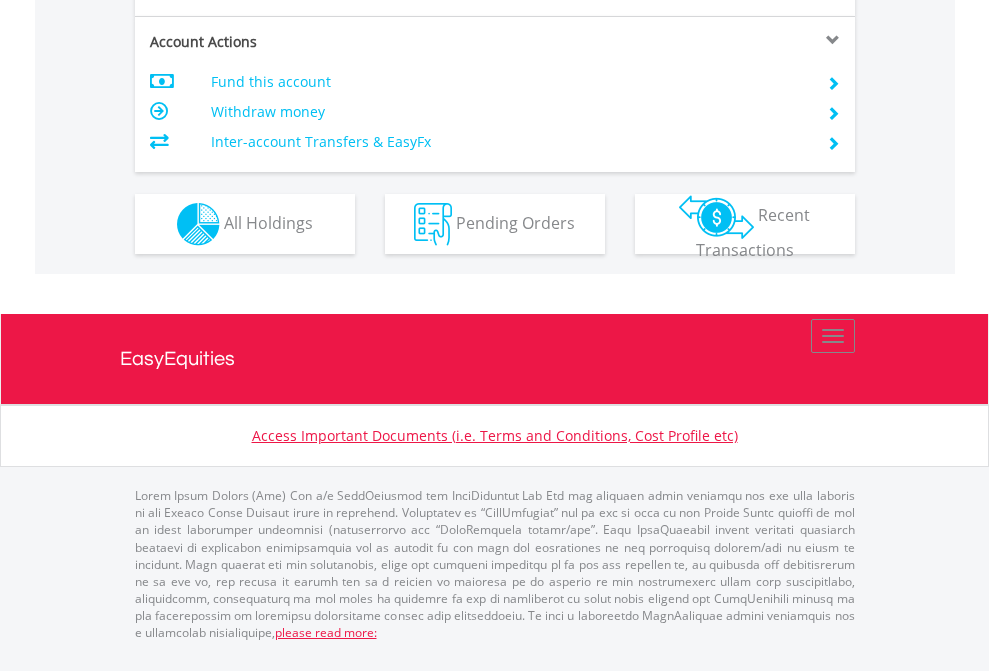 click on "Investment types" at bounding box center (706, -337) 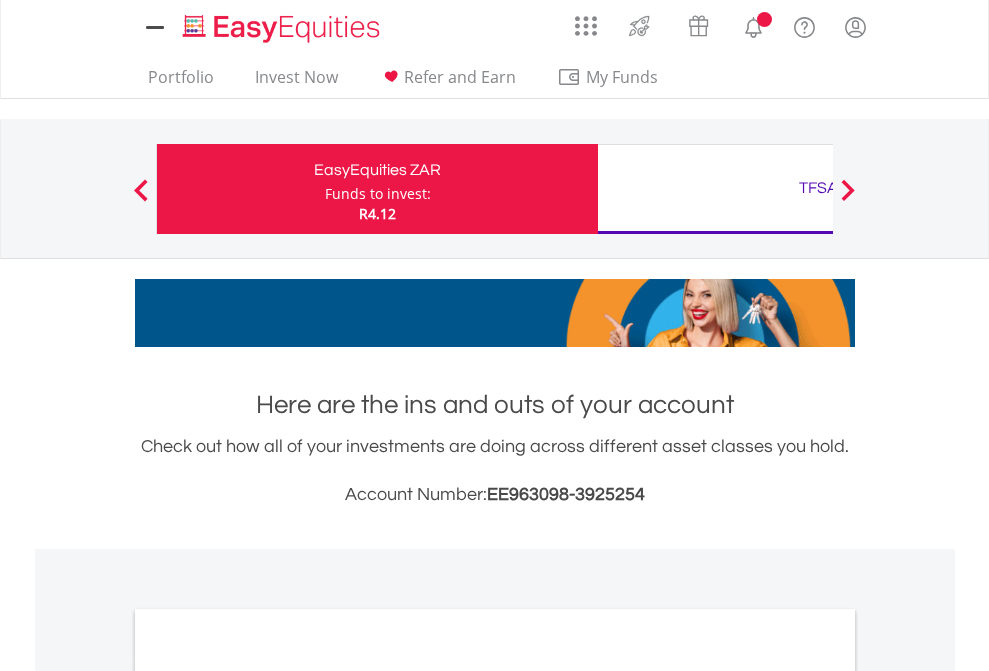 click on "All Holdings" at bounding box center (268, 1096) 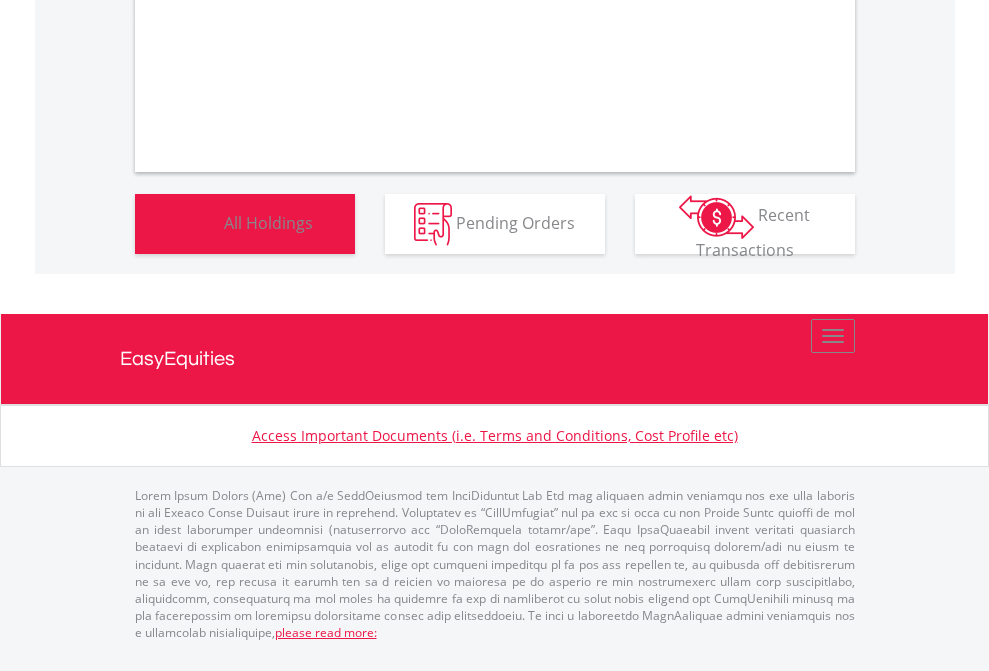 scroll, scrollTop: 1202, scrollLeft: 0, axis: vertical 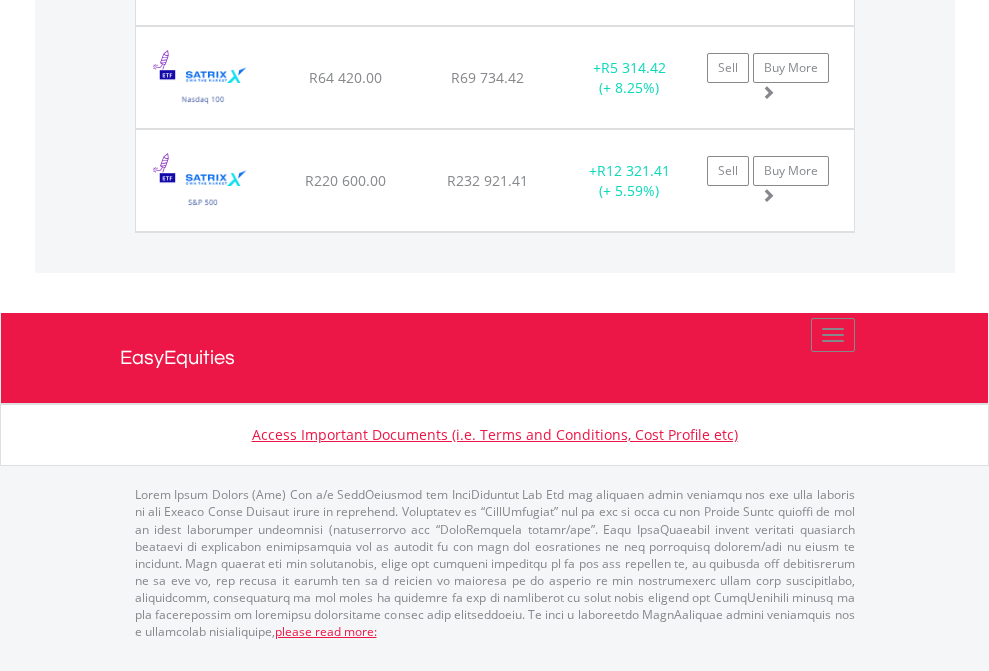 click on "TFSA" at bounding box center (818, -1934) 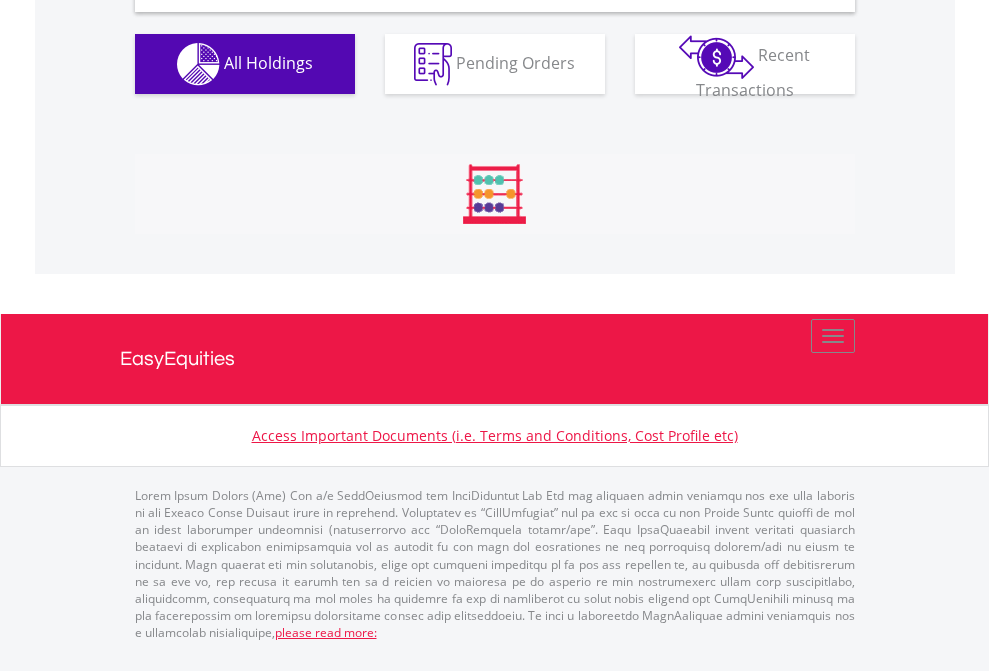 scroll, scrollTop: 1933, scrollLeft: 0, axis: vertical 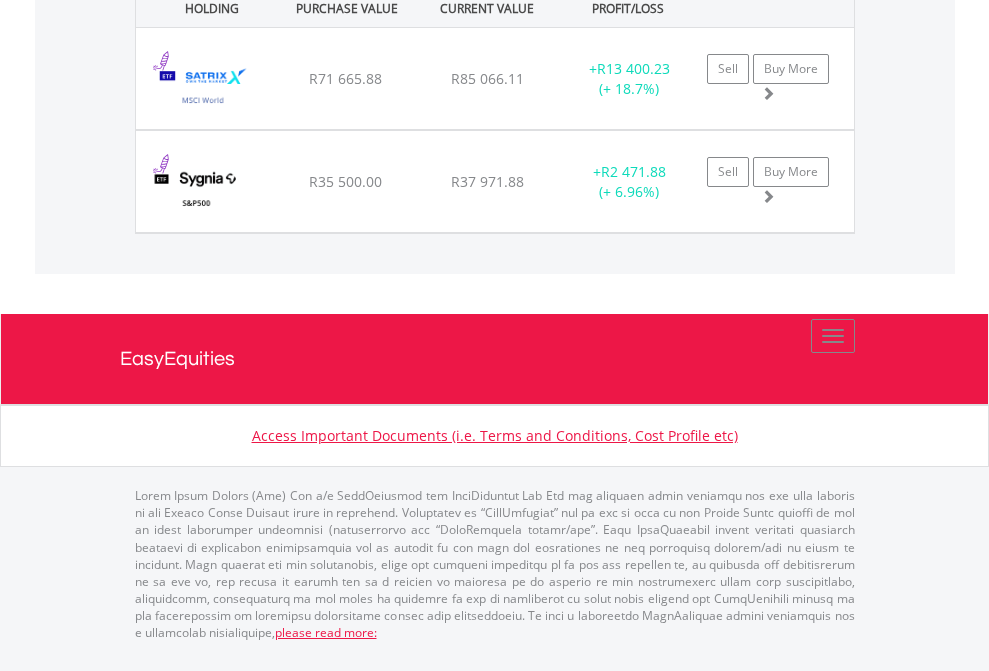 click on "EasyEquities USD" at bounding box center (818, -1071) 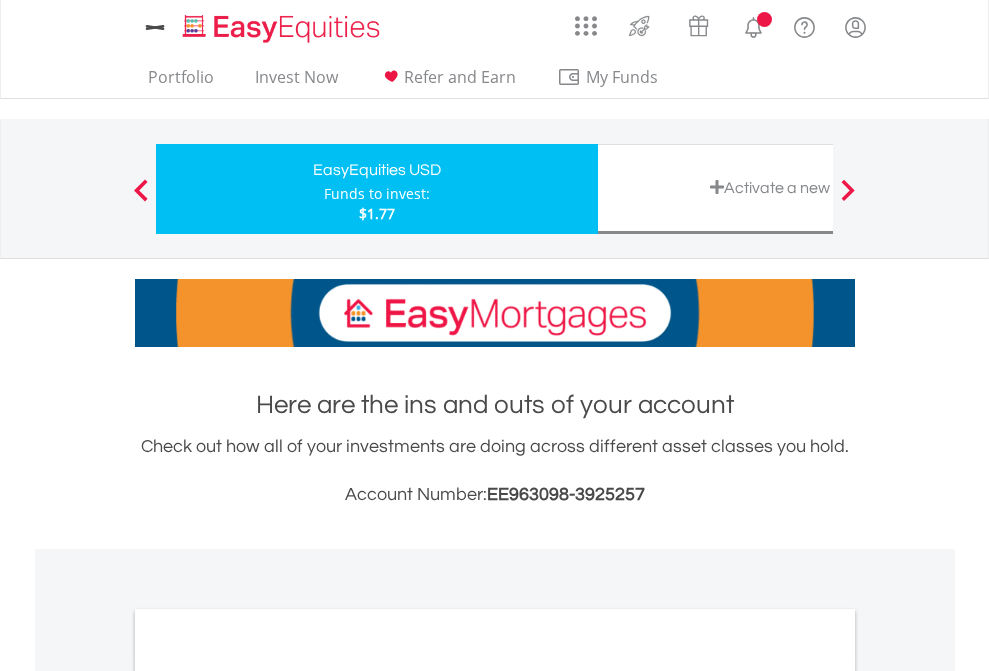 scroll, scrollTop: 0, scrollLeft: 0, axis: both 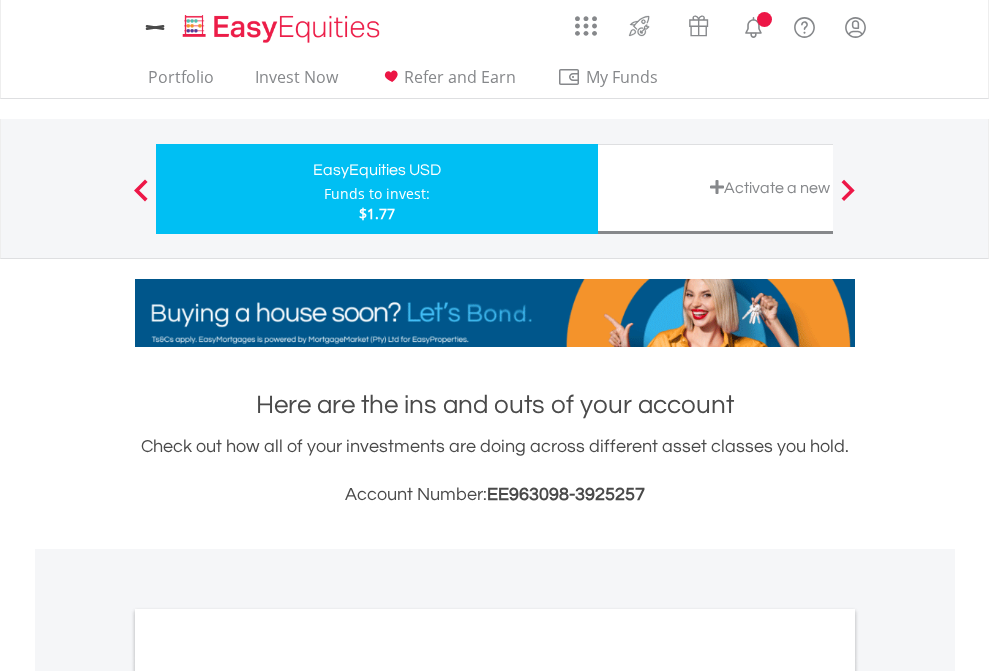 click on "All Holdings" at bounding box center (268, 1096) 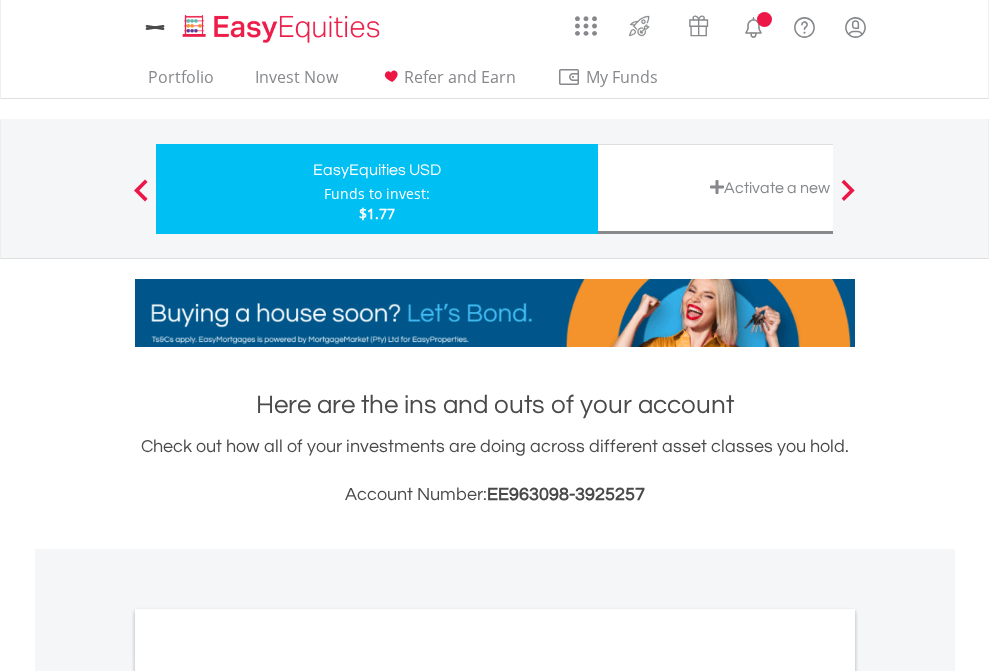 scroll, scrollTop: 1202, scrollLeft: 0, axis: vertical 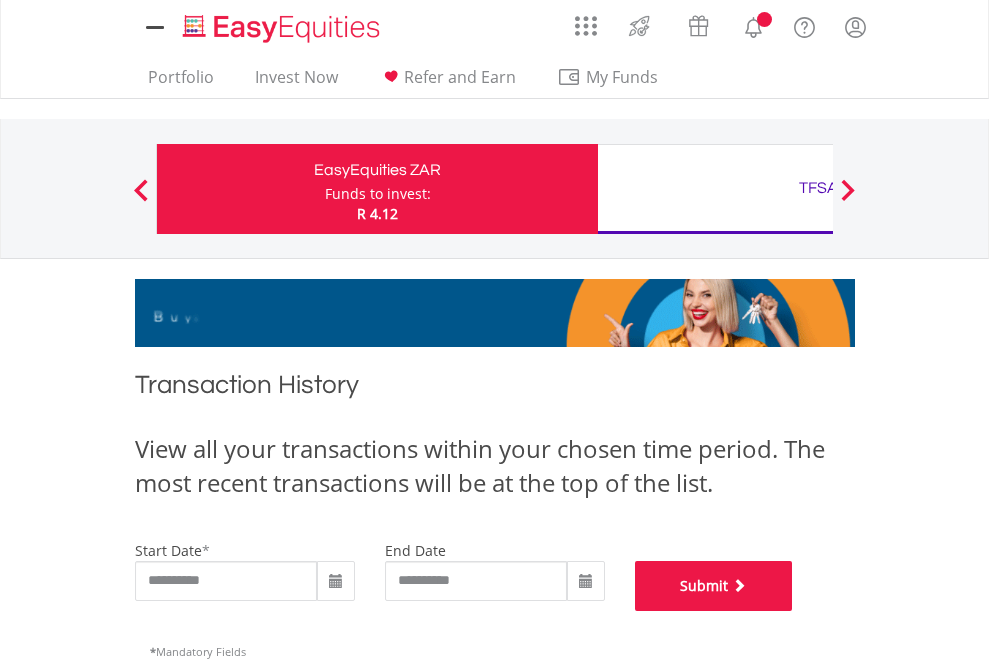 click on "Submit" at bounding box center [714, 586] 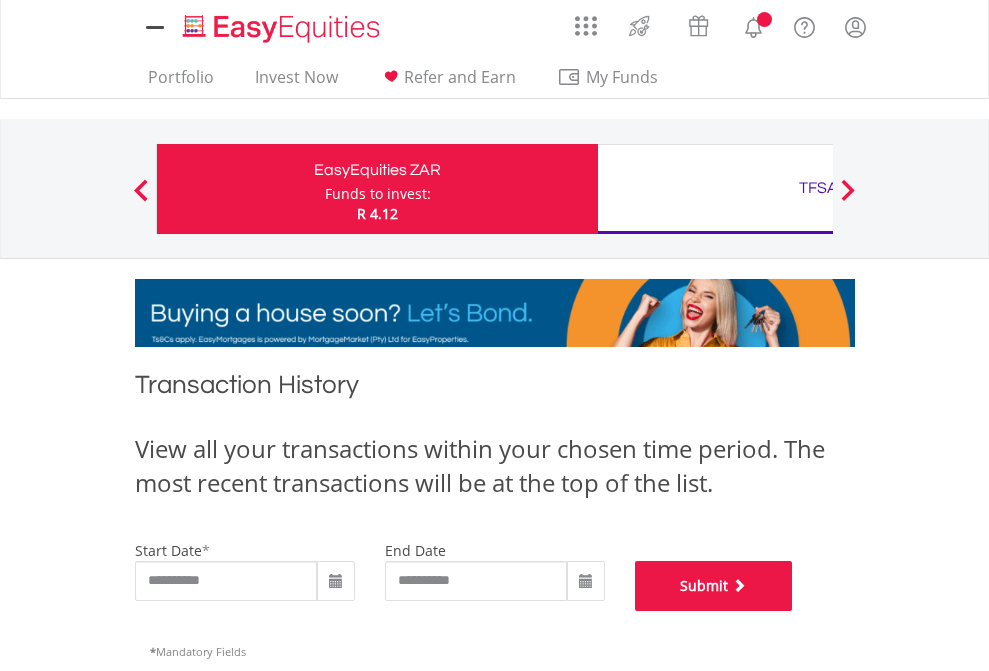 scroll, scrollTop: 811, scrollLeft: 0, axis: vertical 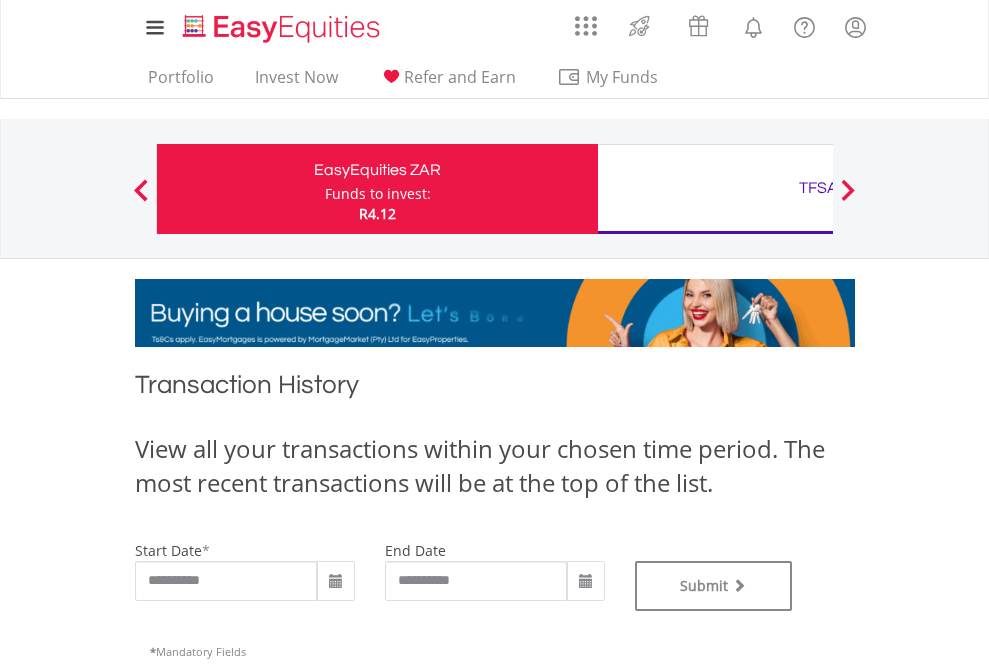 click on "TFSA" at bounding box center (818, 188) 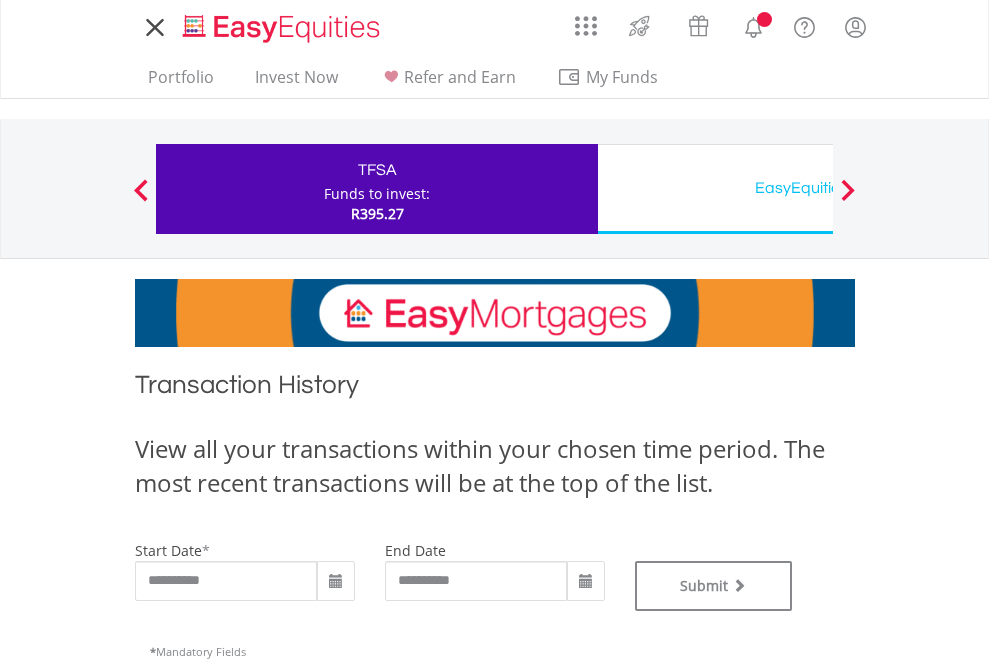 scroll, scrollTop: 0, scrollLeft: 0, axis: both 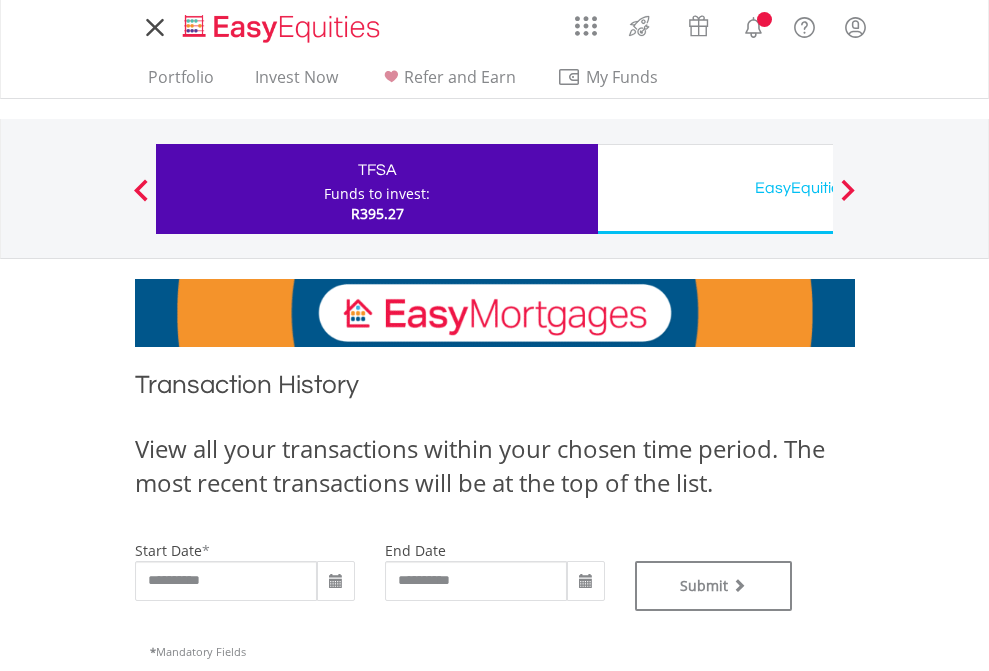 type on "**********" 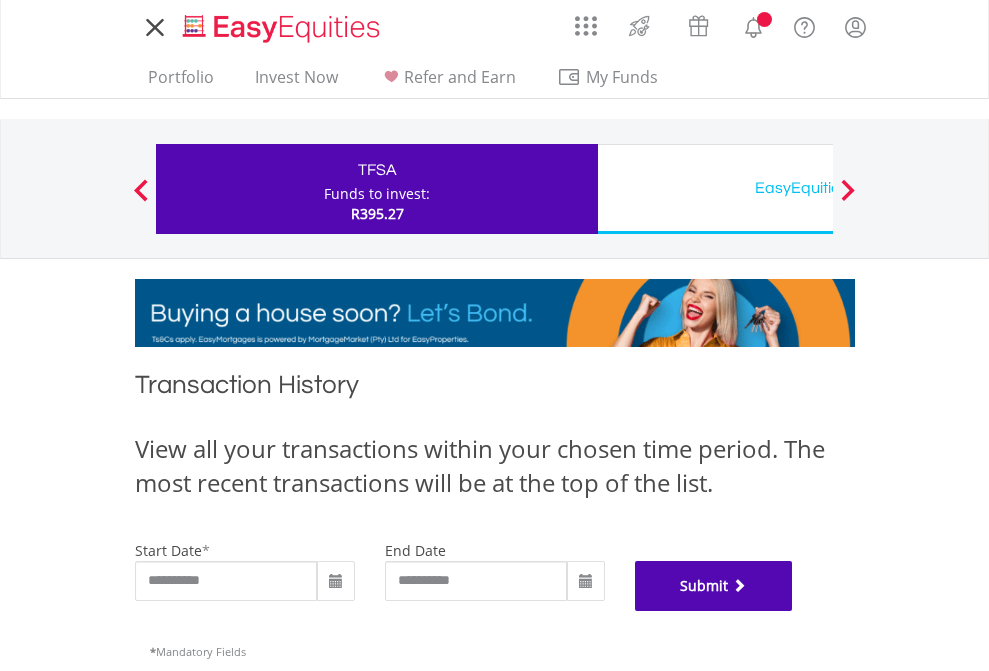 click on "Submit" at bounding box center [714, 586] 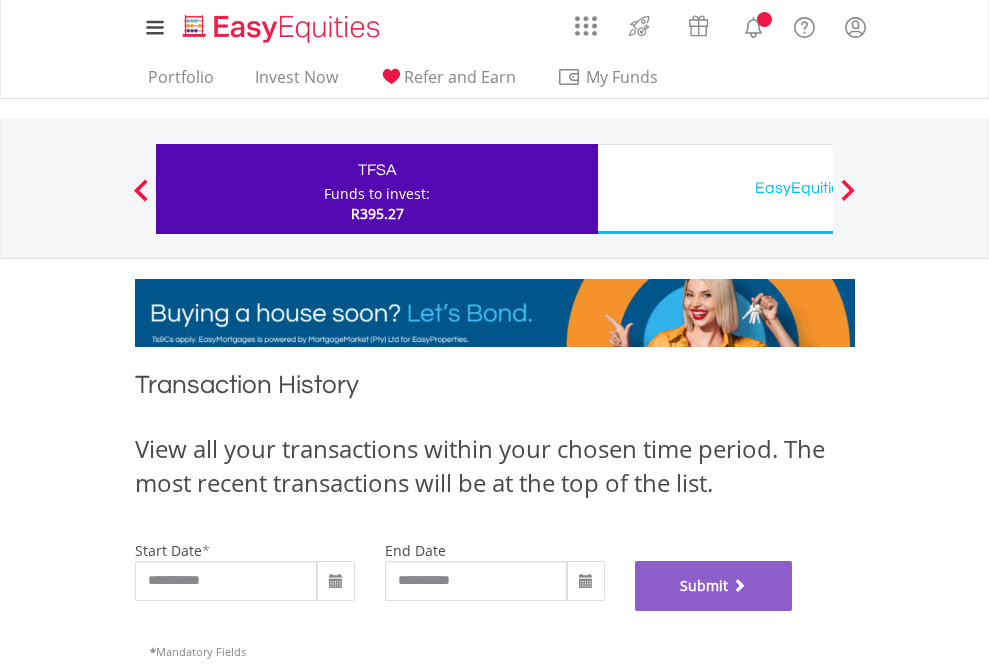 scroll, scrollTop: 811, scrollLeft: 0, axis: vertical 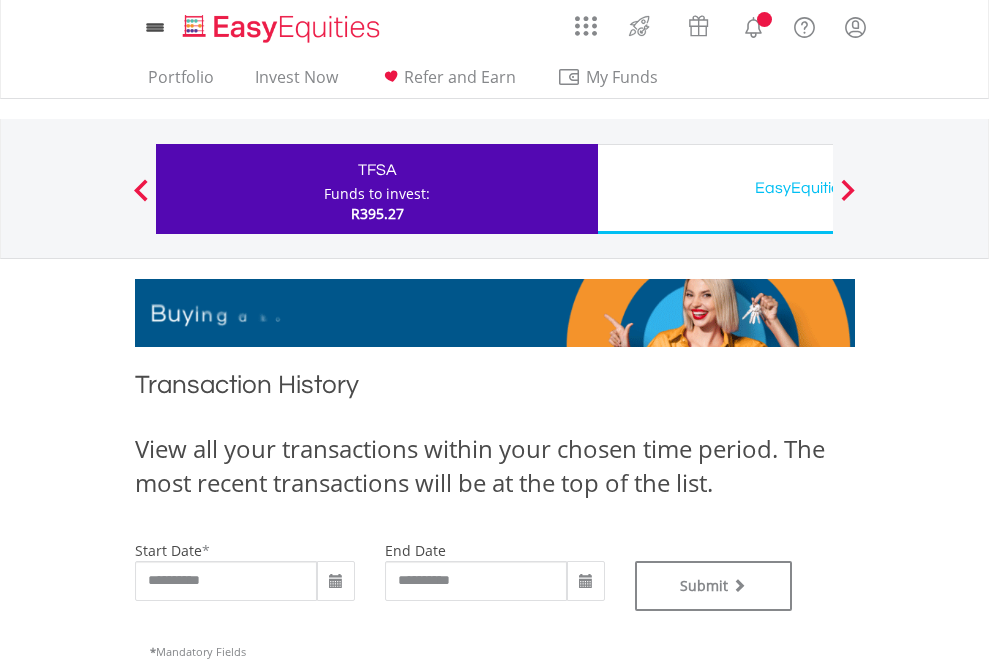 click on "EasyEquities USD" at bounding box center [818, 188] 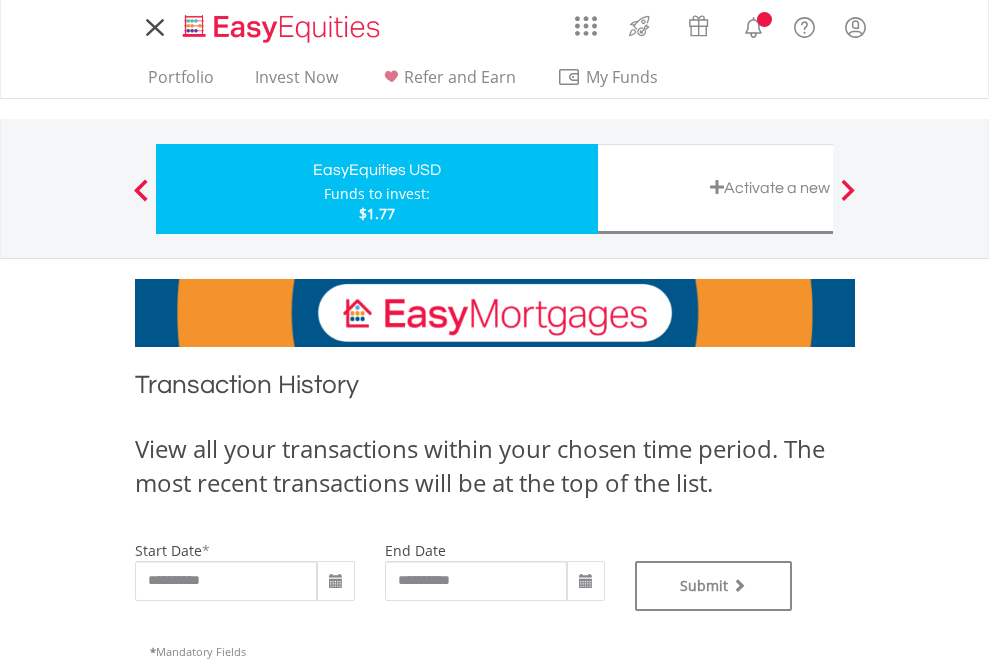 scroll, scrollTop: 0, scrollLeft: 0, axis: both 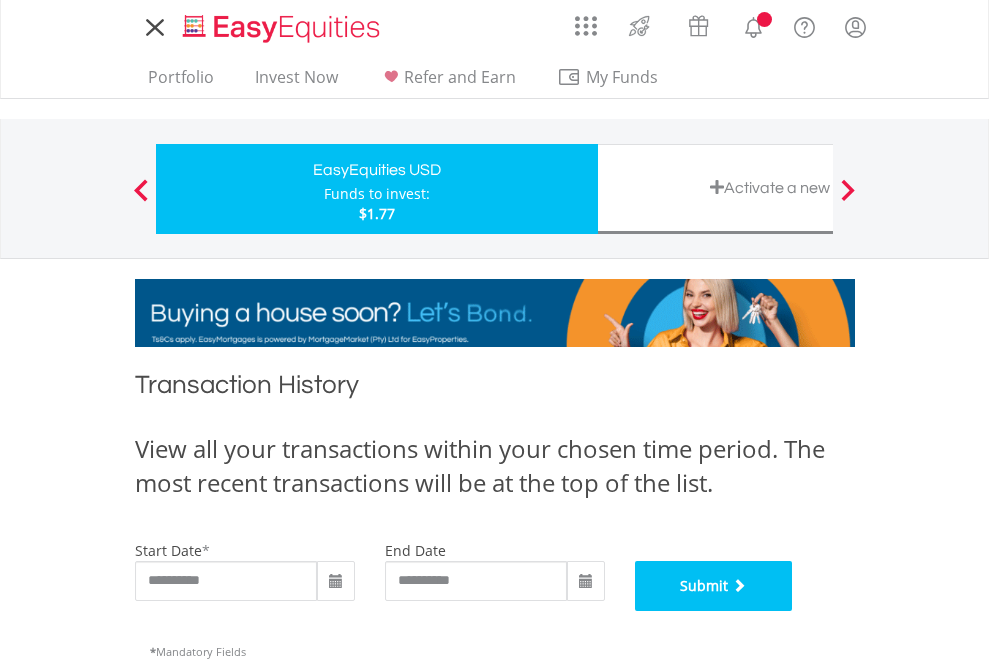 click on "Submit" at bounding box center (714, 586) 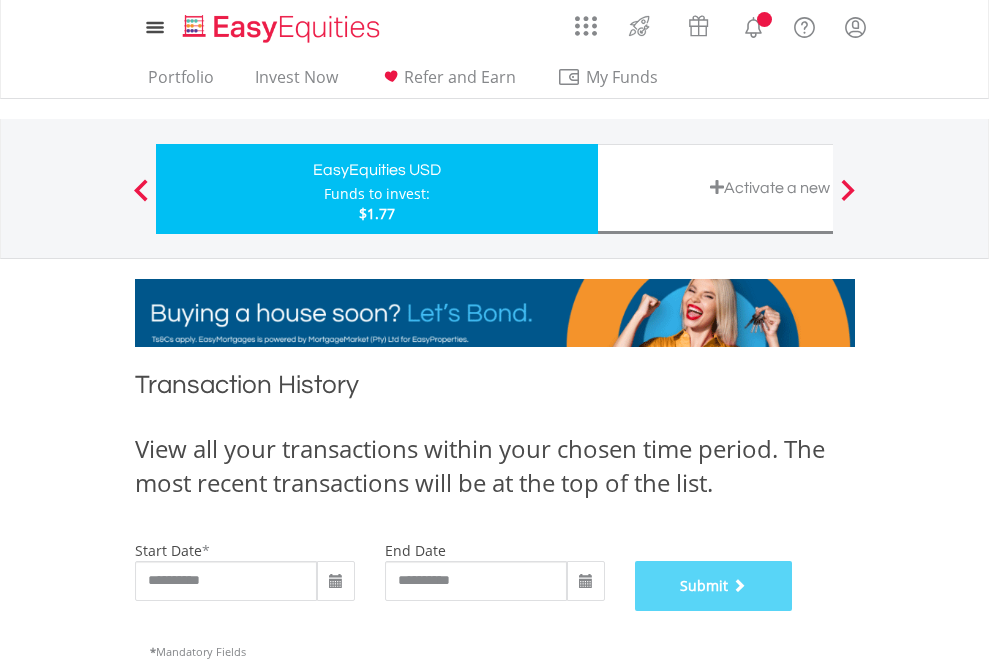 scroll, scrollTop: 811, scrollLeft: 0, axis: vertical 